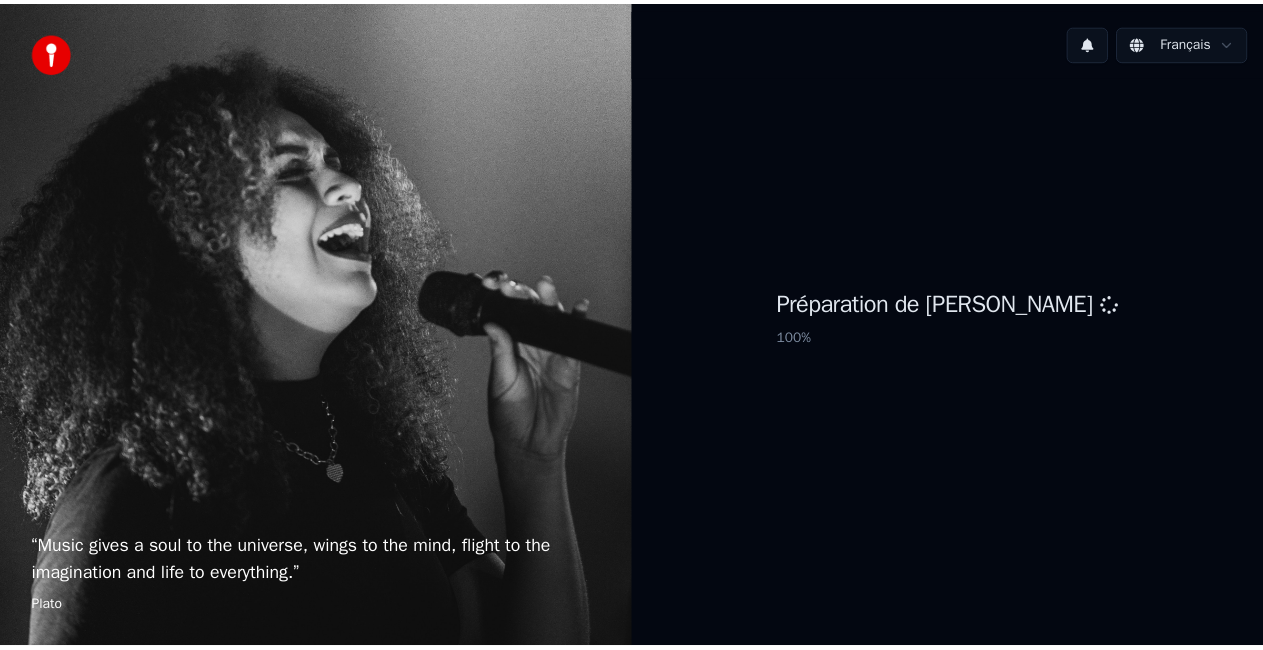 scroll, scrollTop: 0, scrollLeft: 0, axis: both 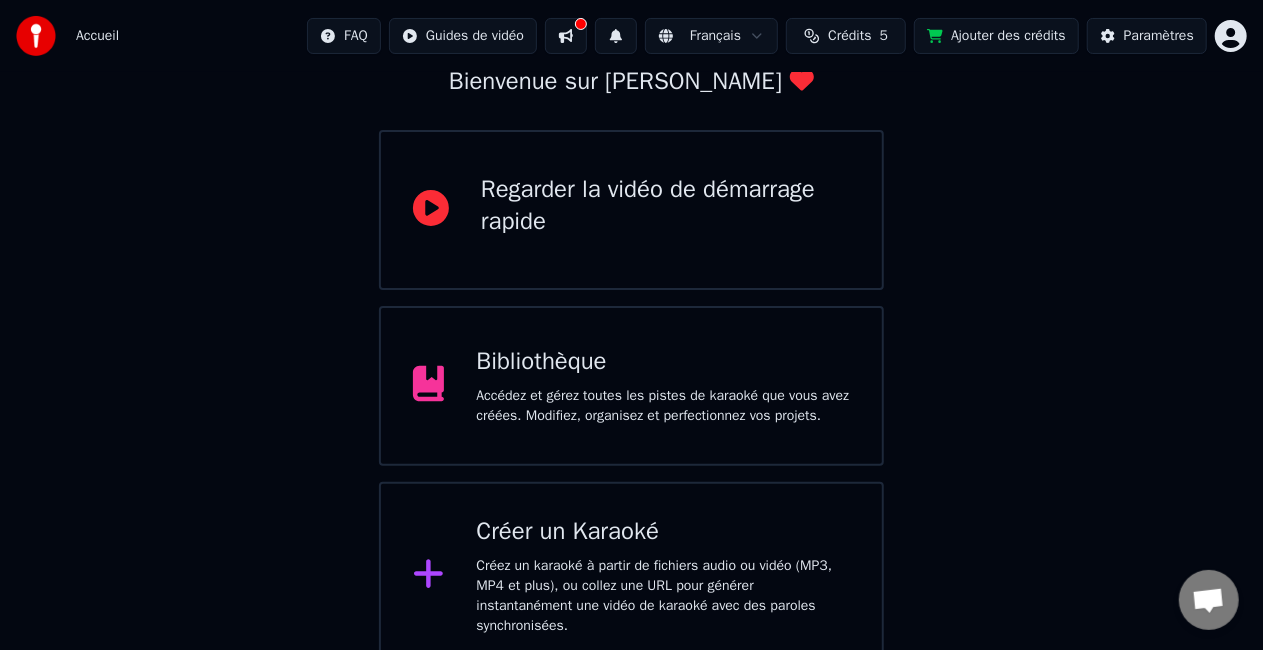 click on "Bibliothèque" at bounding box center [663, 362] 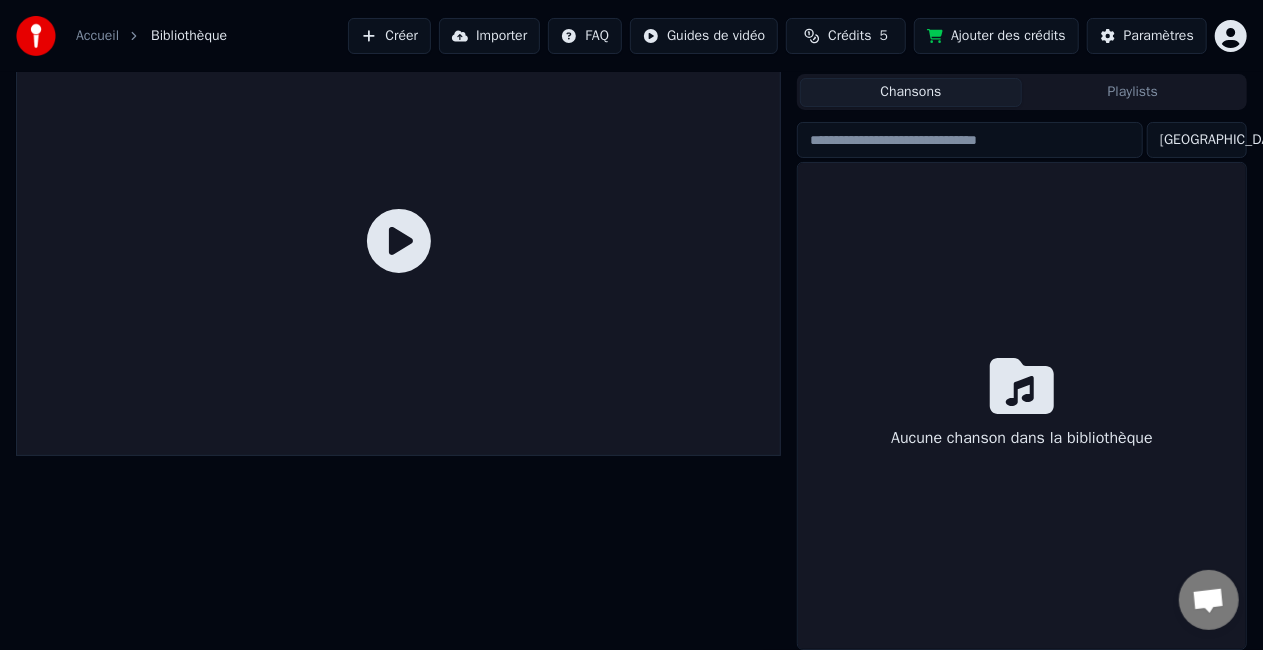 scroll, scrollTop: 45, scrollLeft: 0, axis: vertical 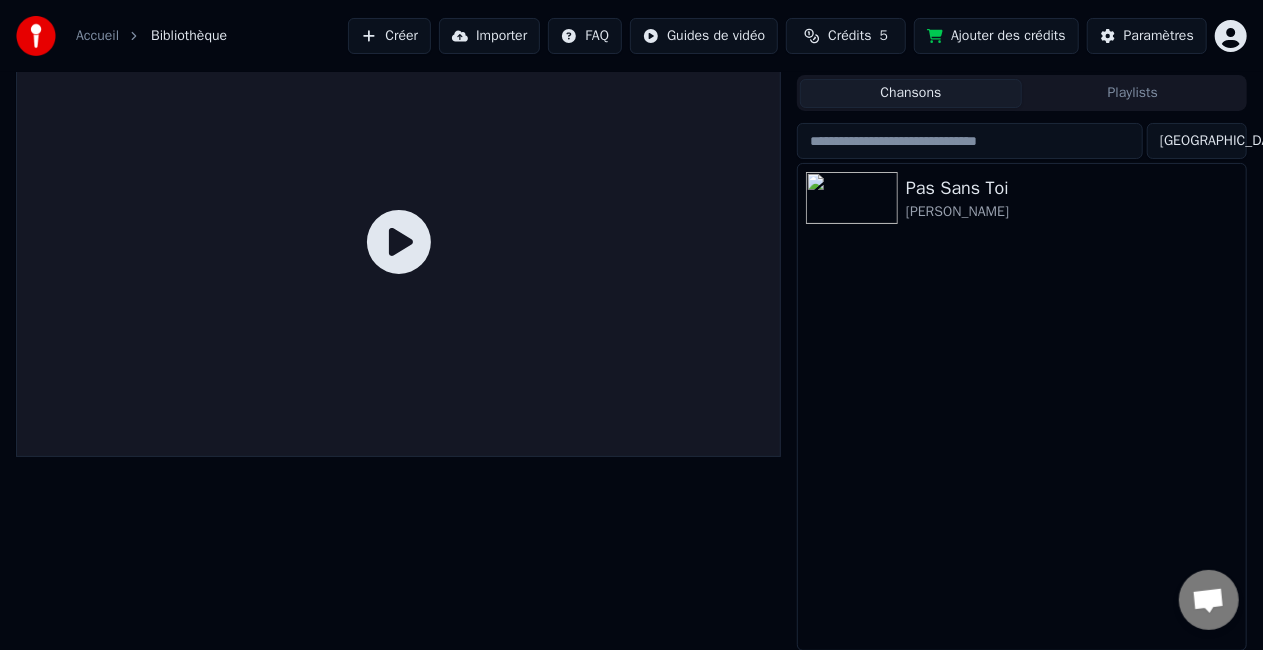 click at bounding box center (970, 141) 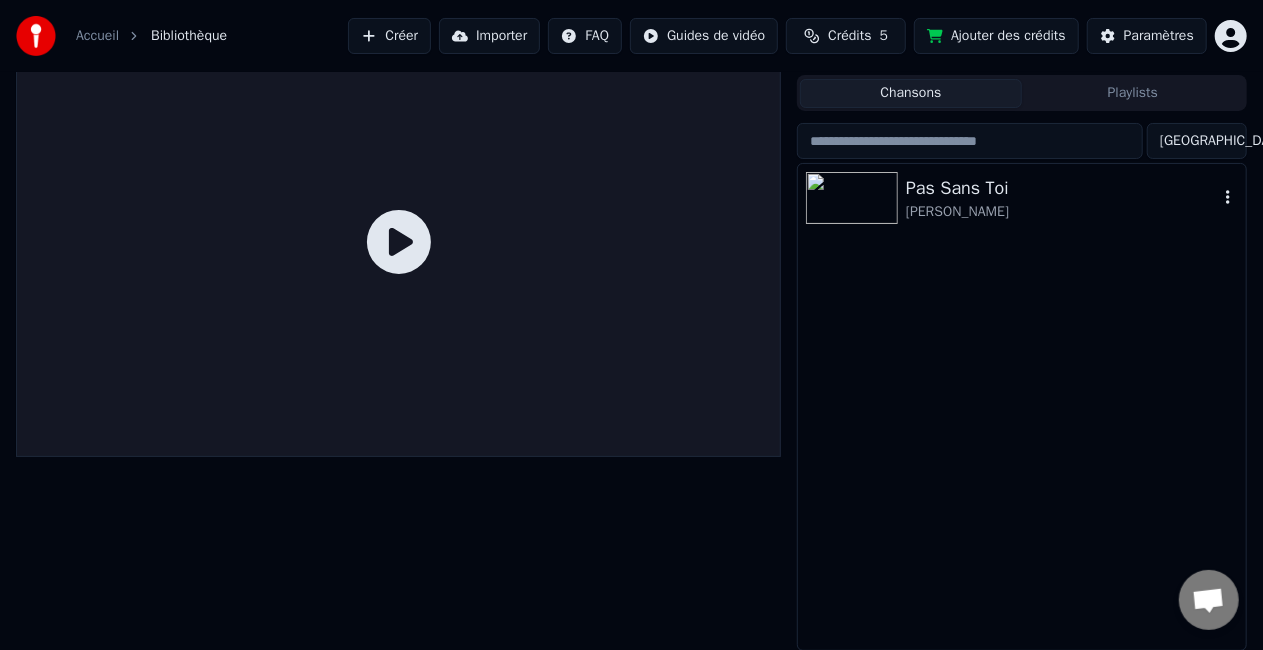 click on "Pas Sans Toi [PERSON_NAME]" at bounding box center (1022, 198) 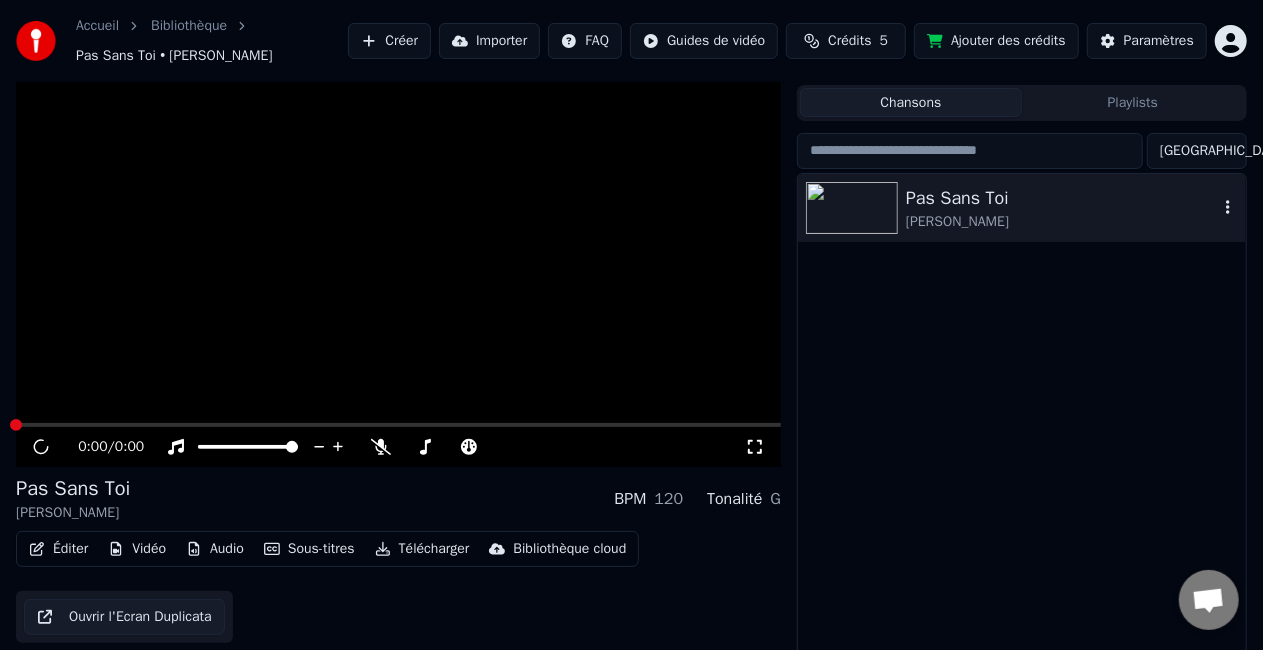 scroll, scrollTop: 55, scrollLeft: 0, axis: vertical 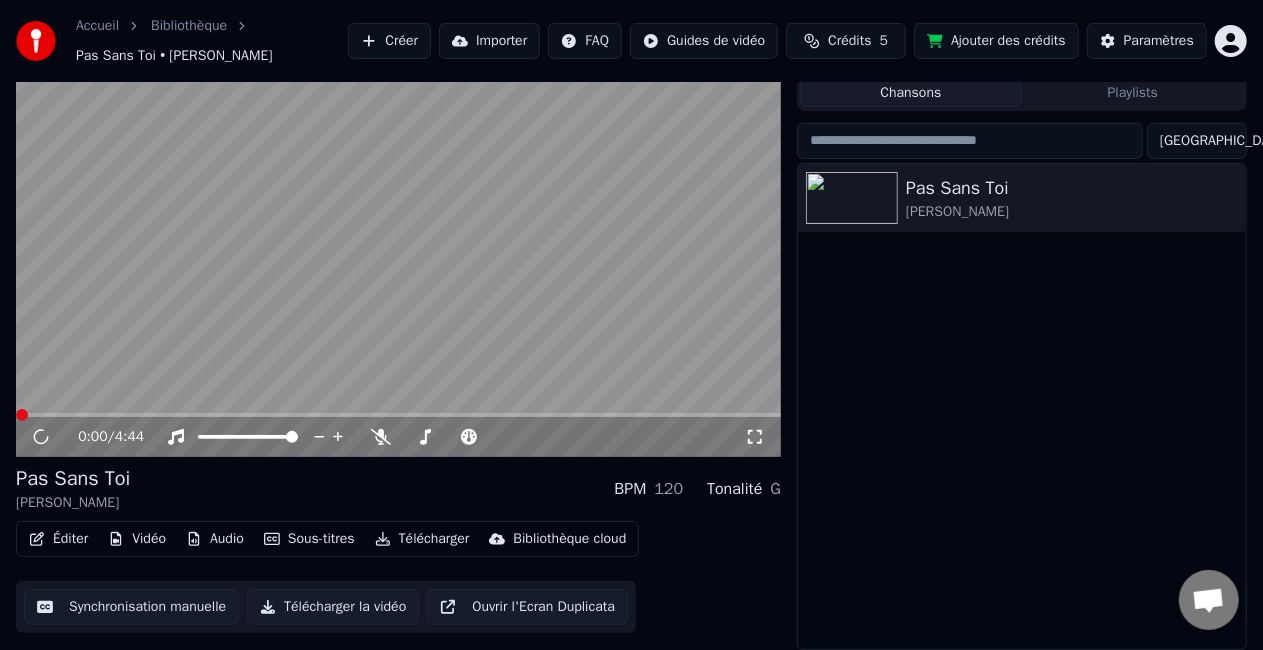 click at bounding box center [398, 242] 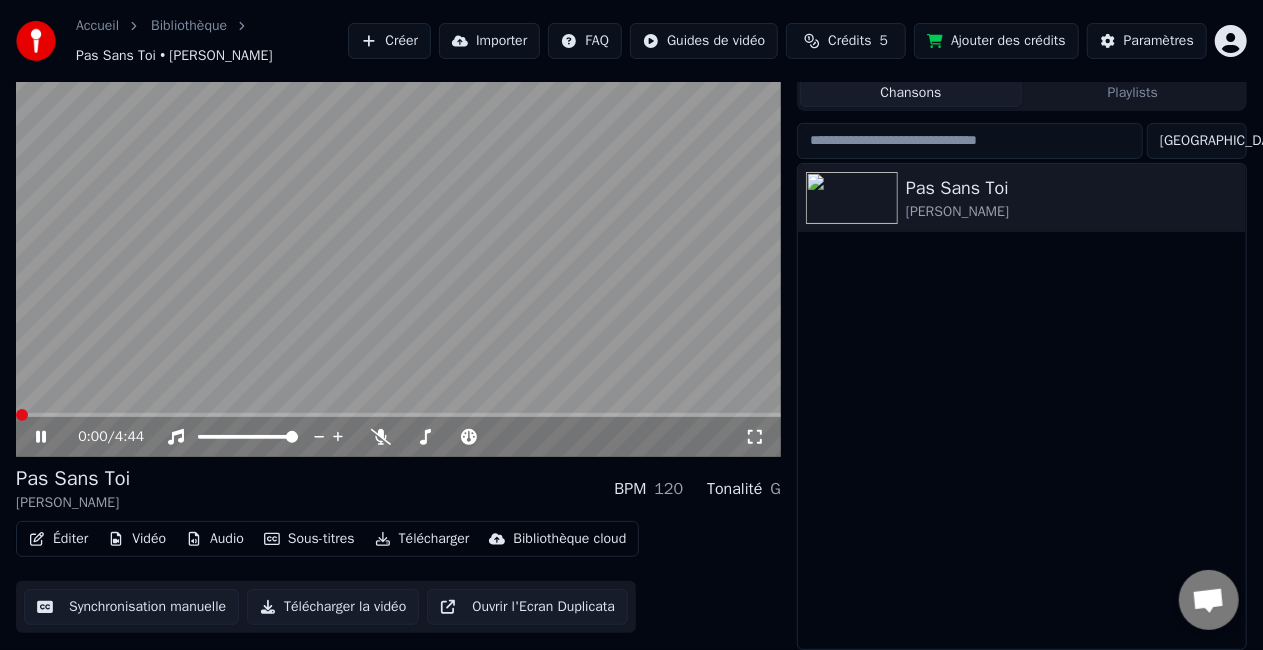 click 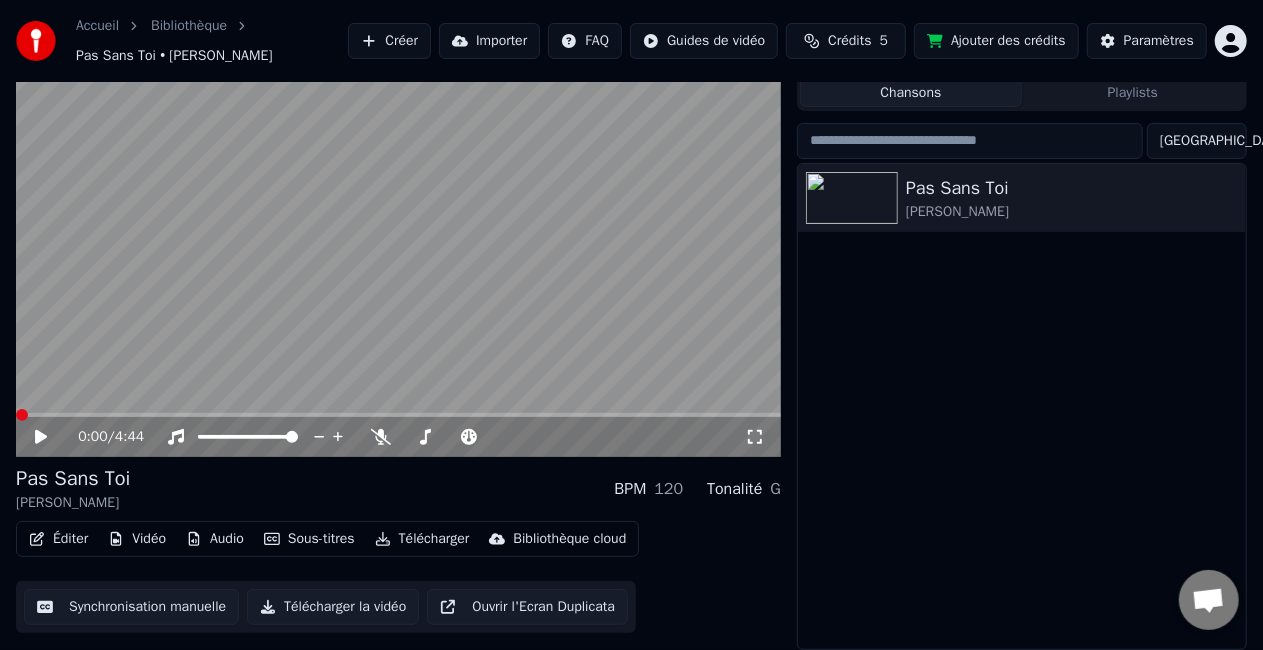 click 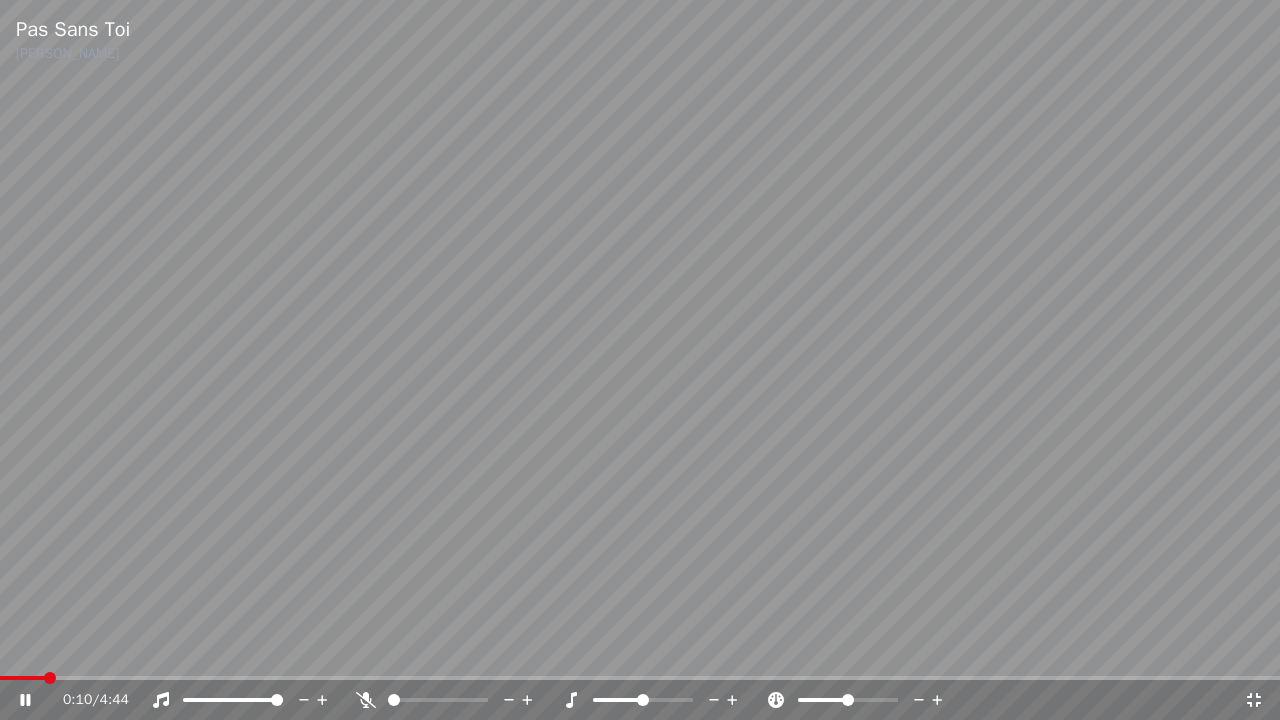 click at bounding box center [640, 678] 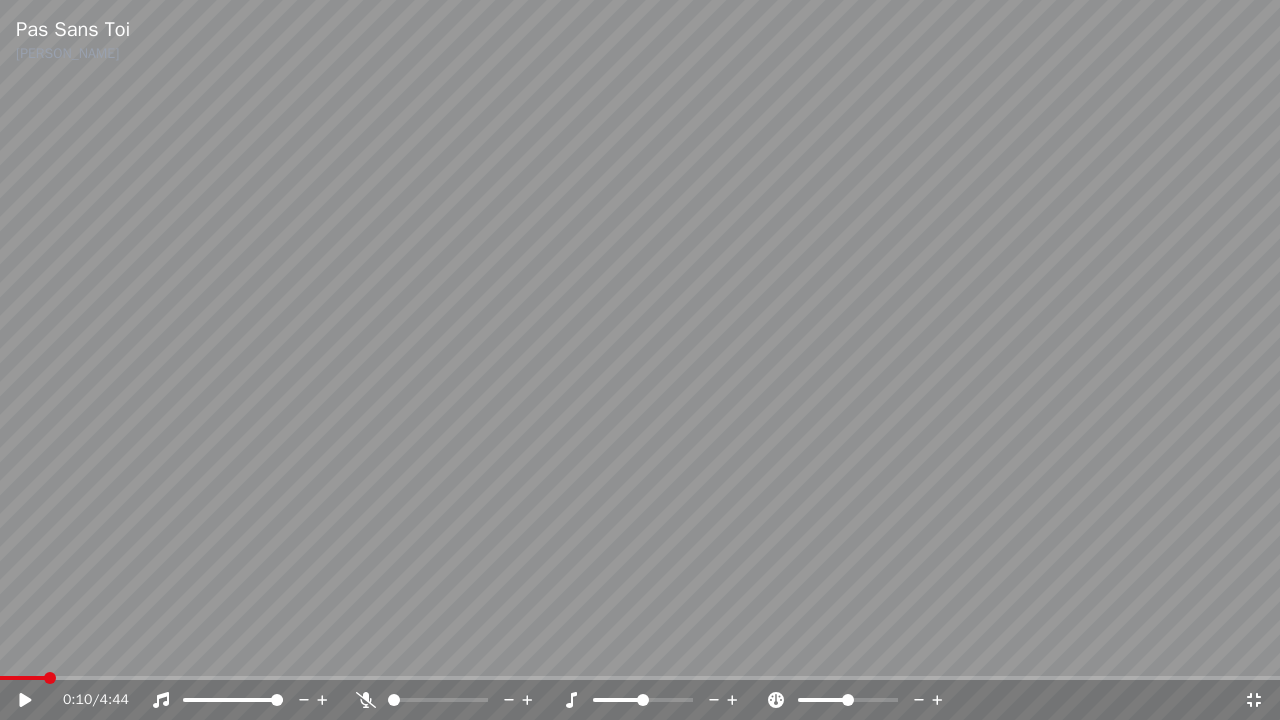 click 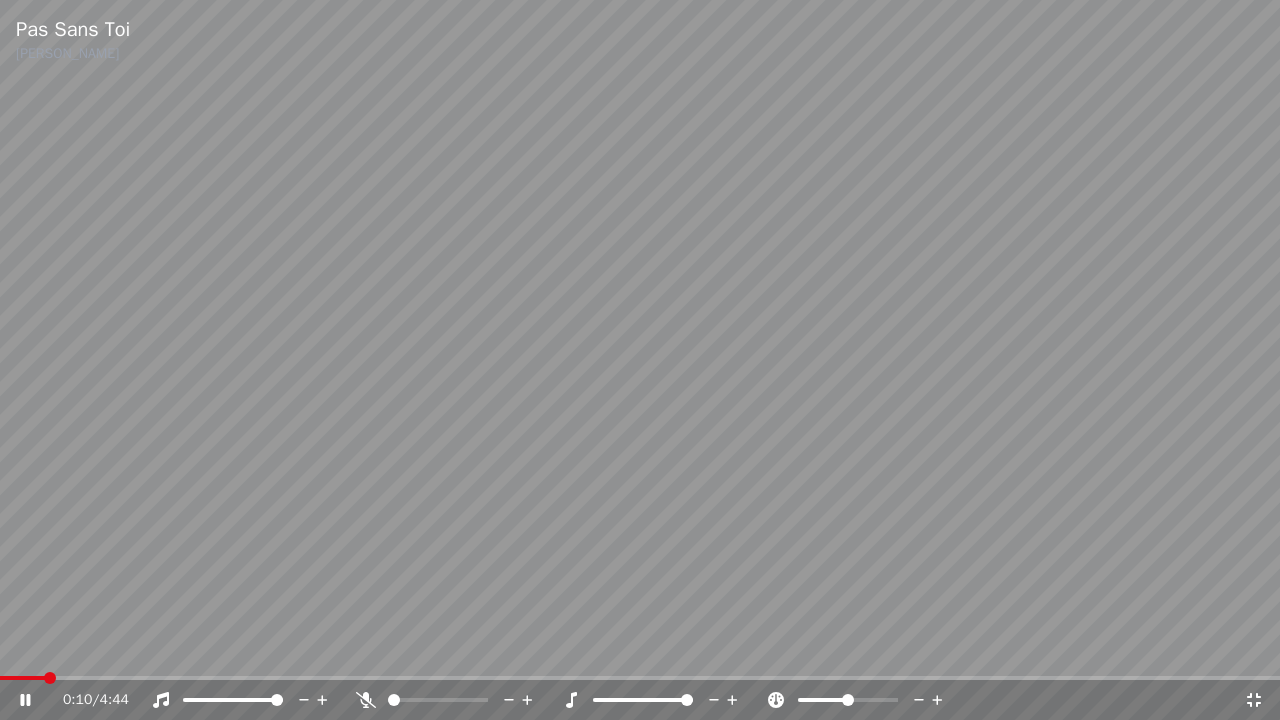 click at bounding box center [687, 700] 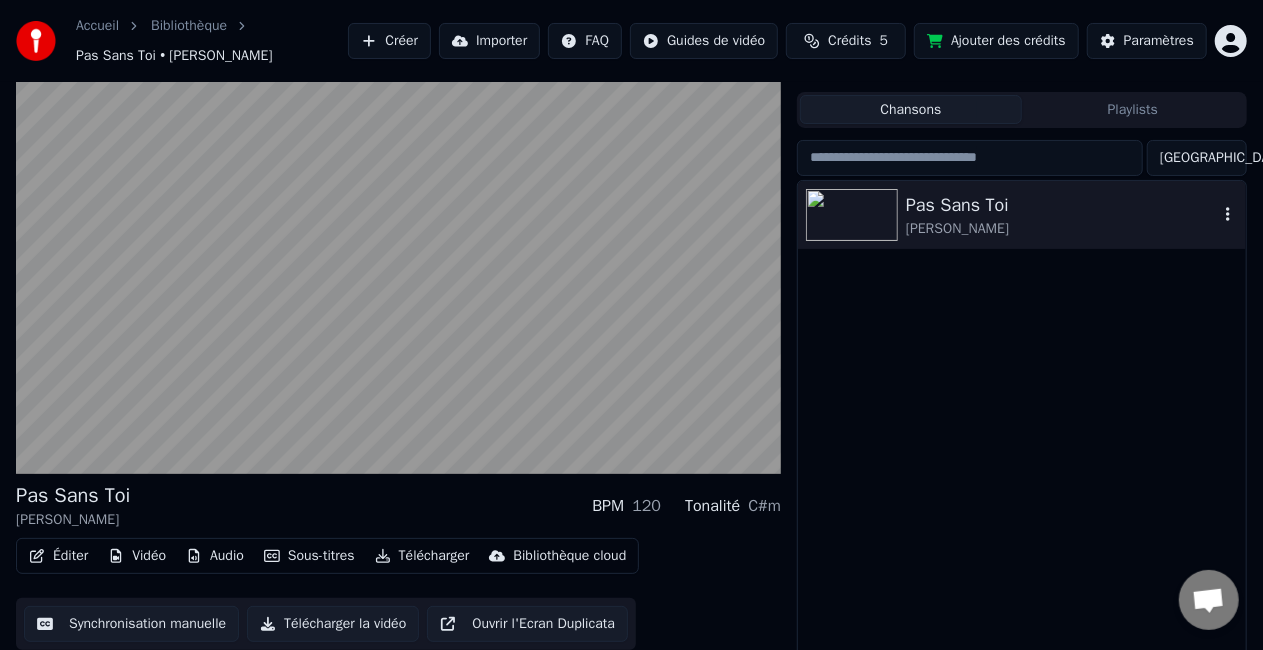 click on "Pas Sans Toi" at bounding box center (1062, 205) 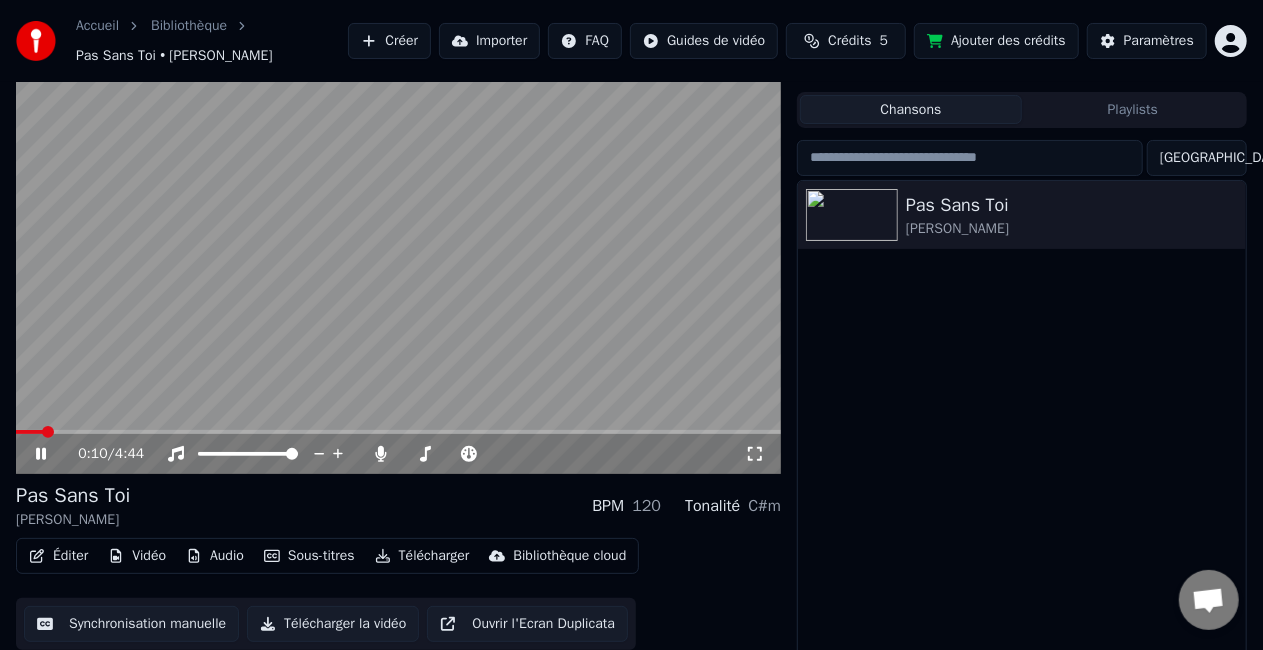 click on "Éditer" at bounding box center (58, 556) 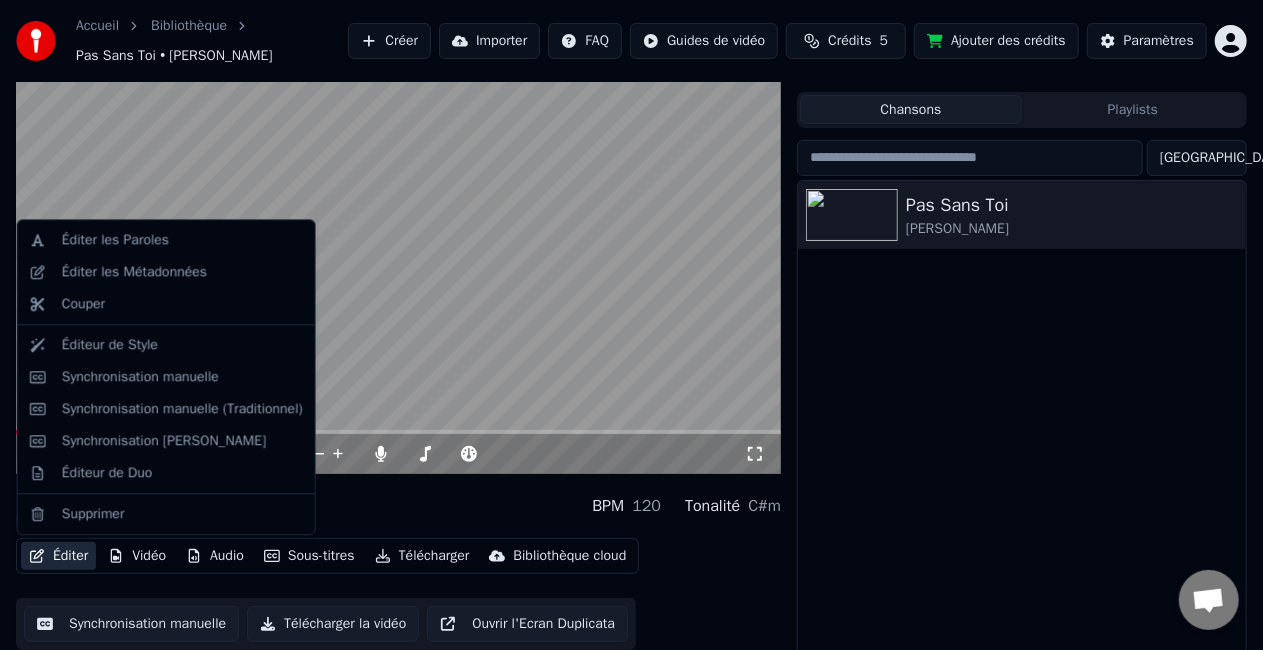 click on "Pas Sans Toi lara fabian BPM 120 Tonalité C#m" at bounding box center [398, 506] 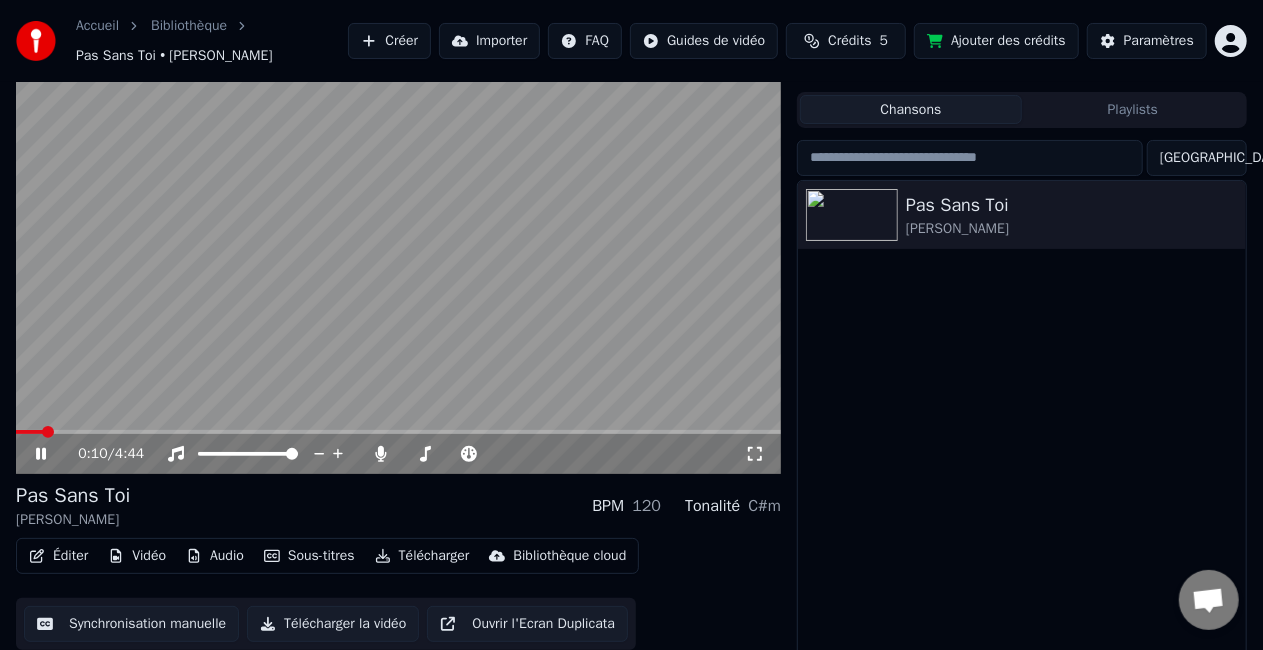 click at bounding box center (398, 259) 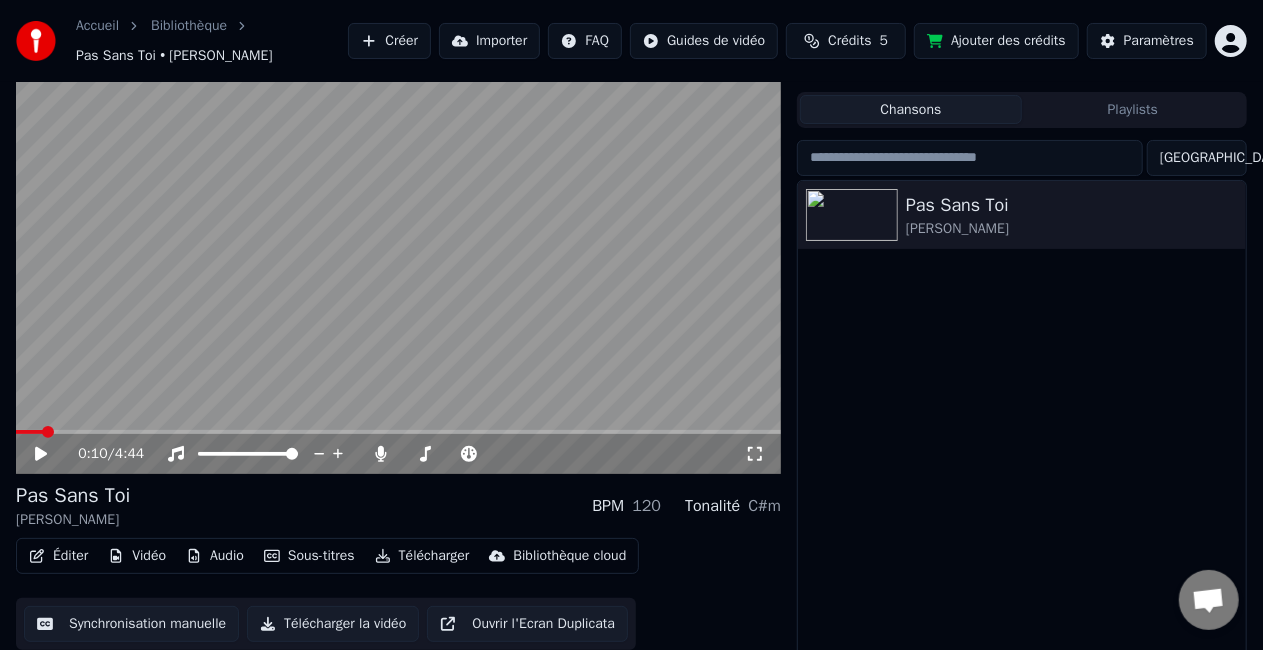 click on "0:10  /  4:44" at bounding box center (398, 454) 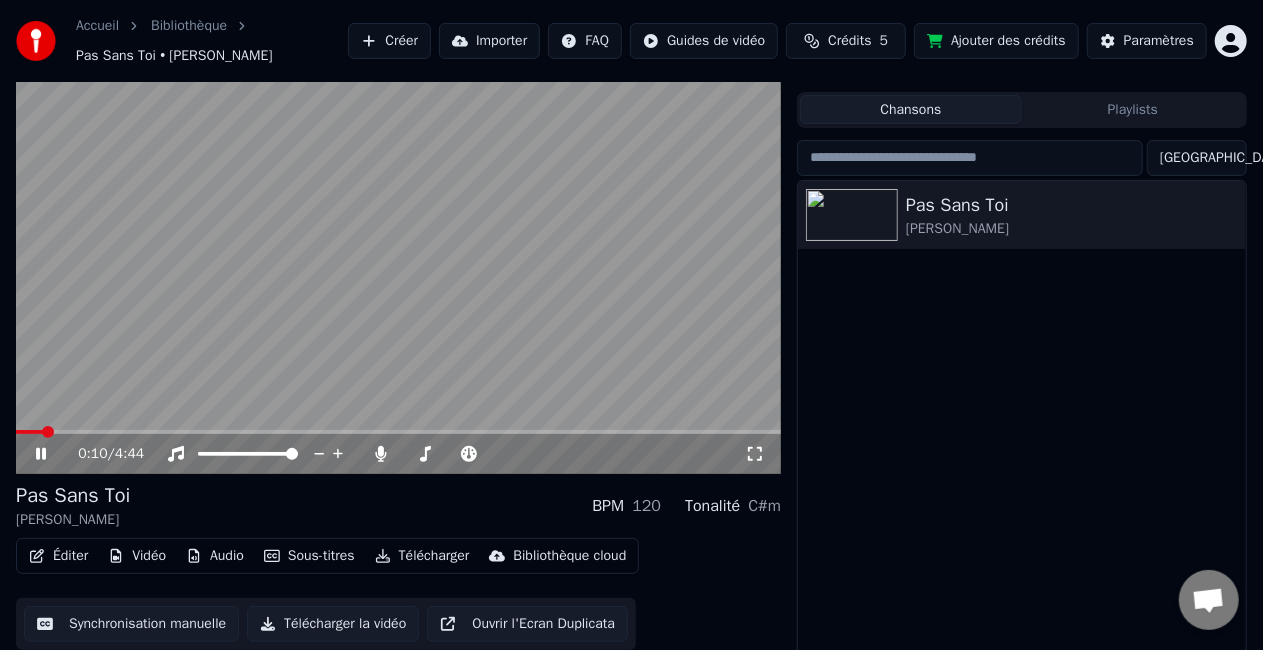 click at bounding box center [398, 432] 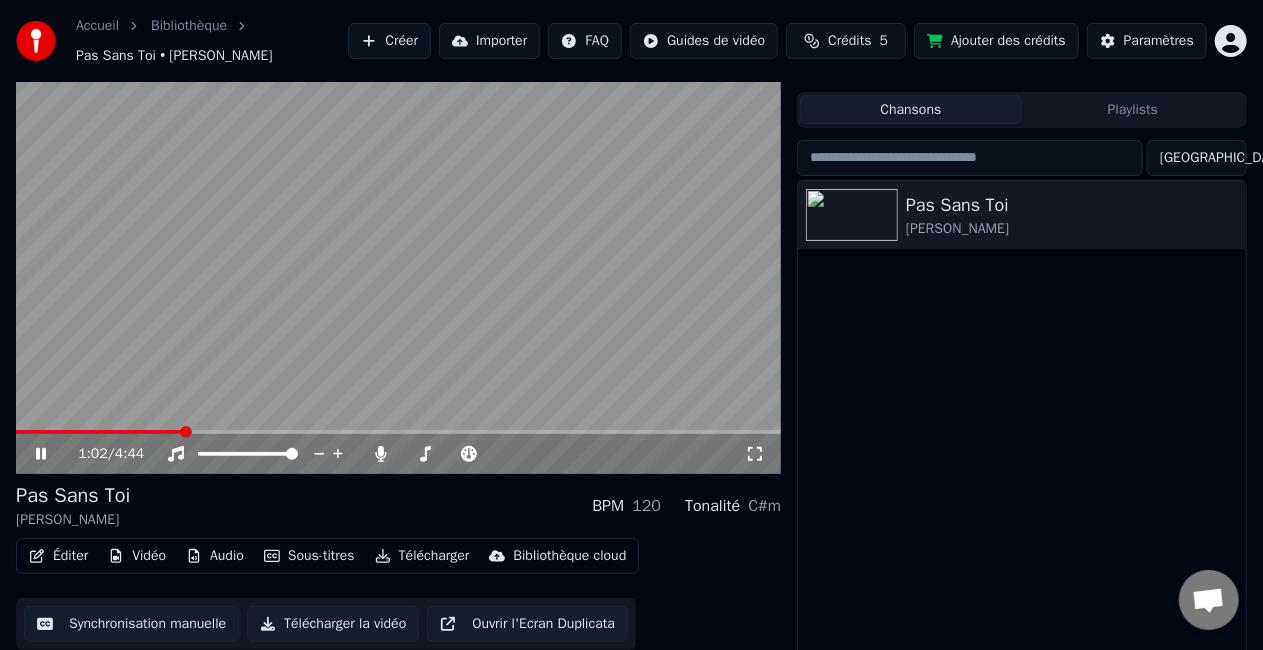 click at bounding box center [186, 432] 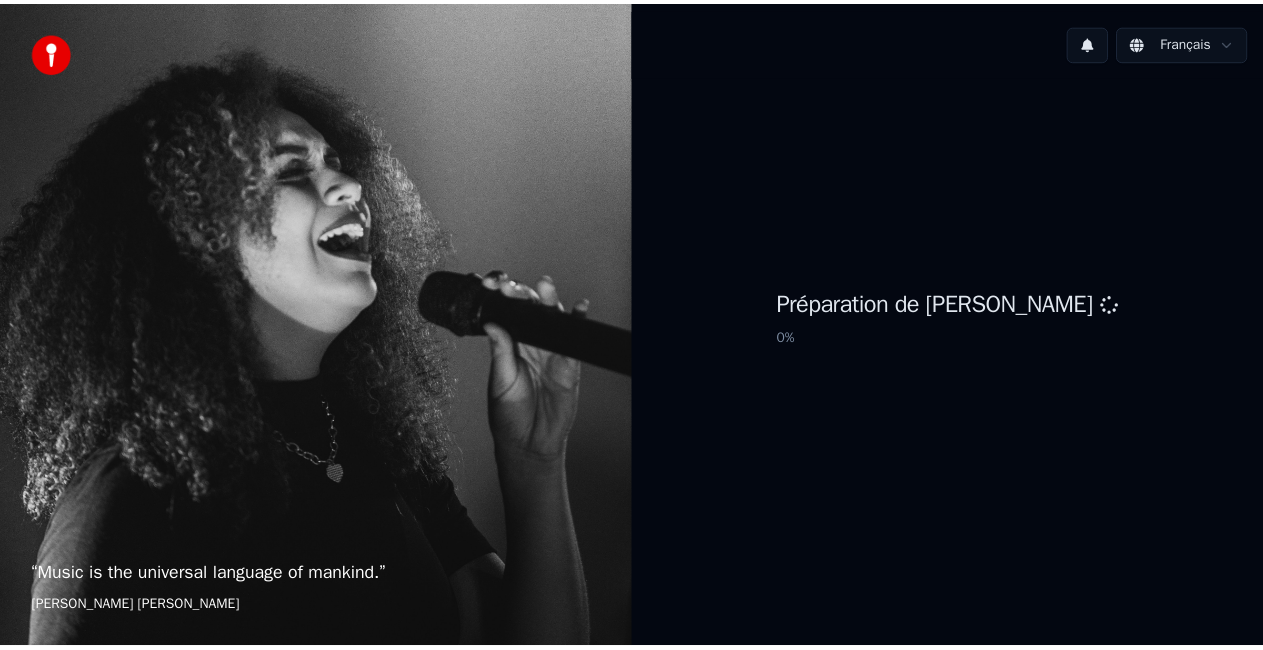 scroll, scrollTop: 0, scrollLeft: 0, axis: both 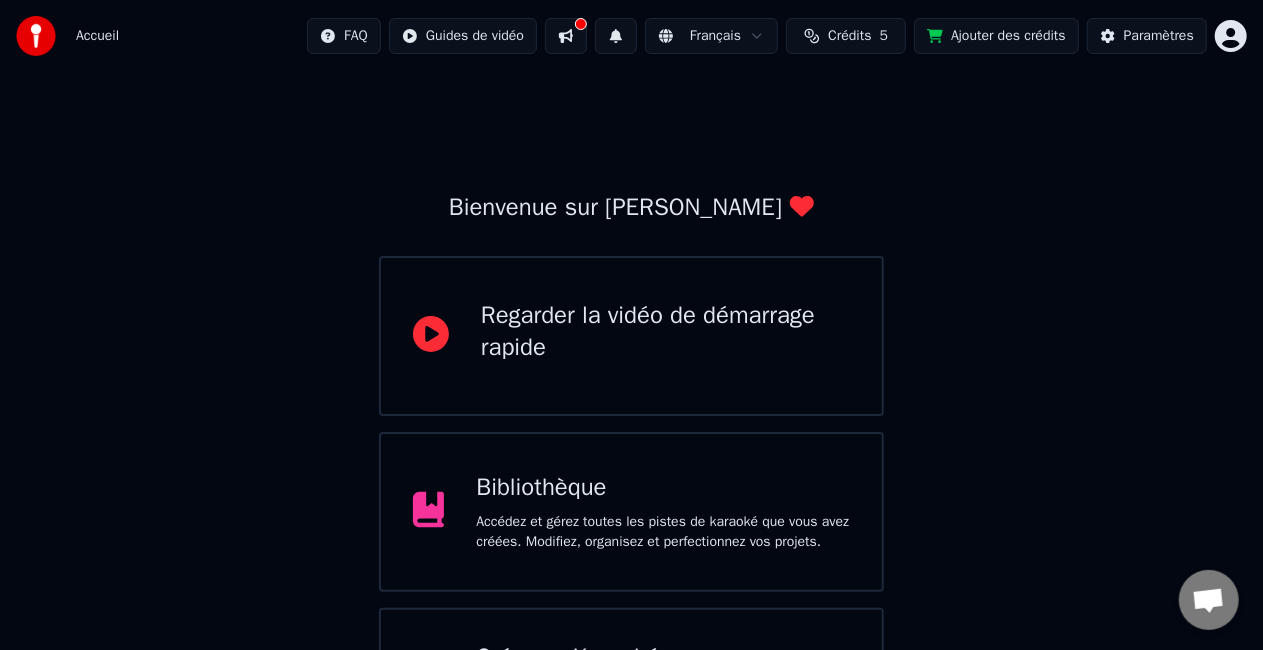 click on "Accédez et gérez toutes les pistes de karaoké que vous avez créées. Modifiez, organisez et perfectionnez vos projets." at bounding box center [663, 532] 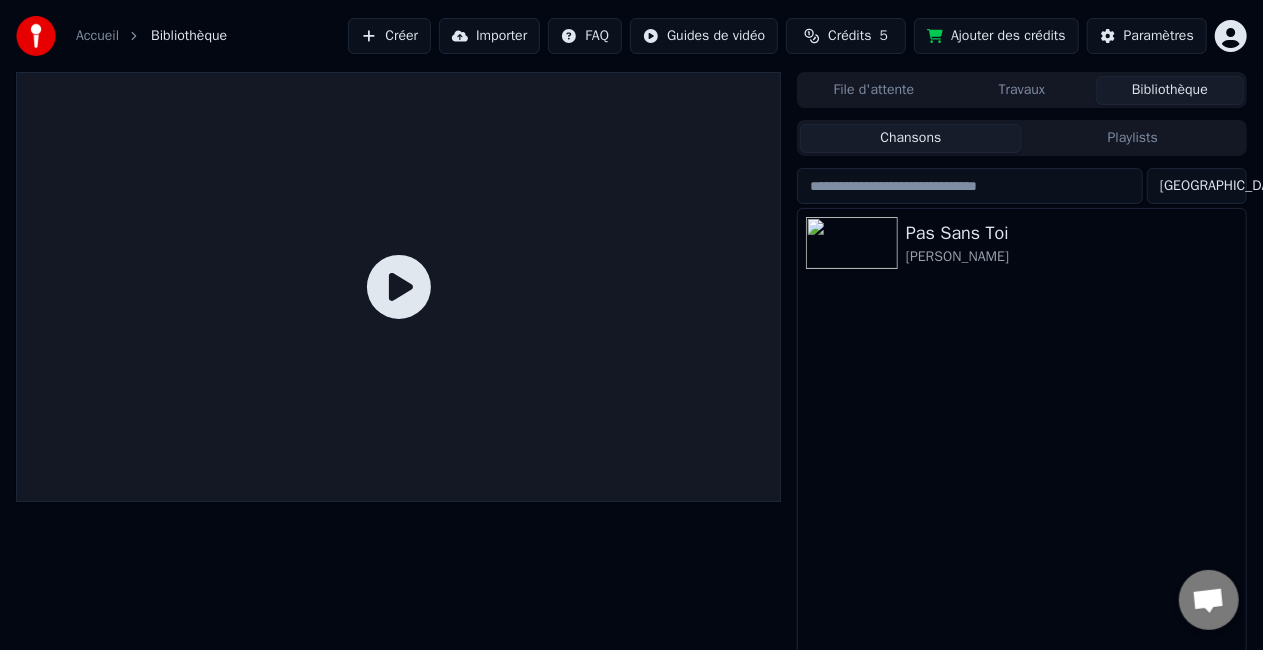 click 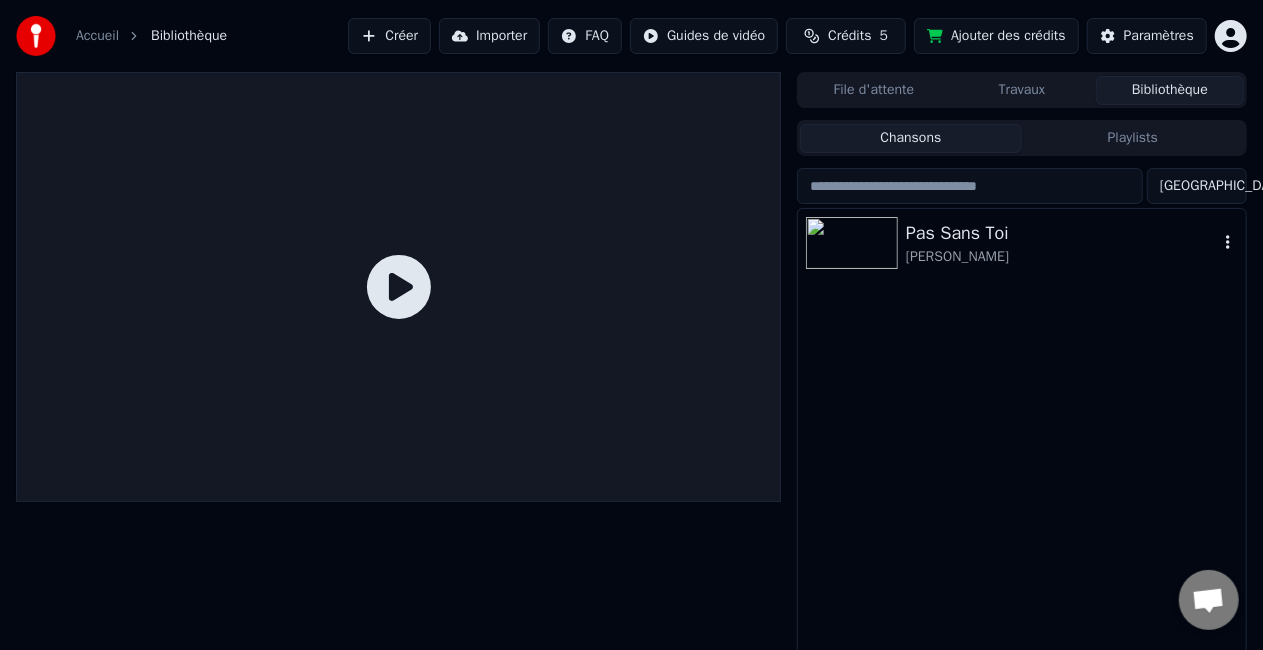 click on "Pas Sans Toi" at bounding box center [1062, 233] 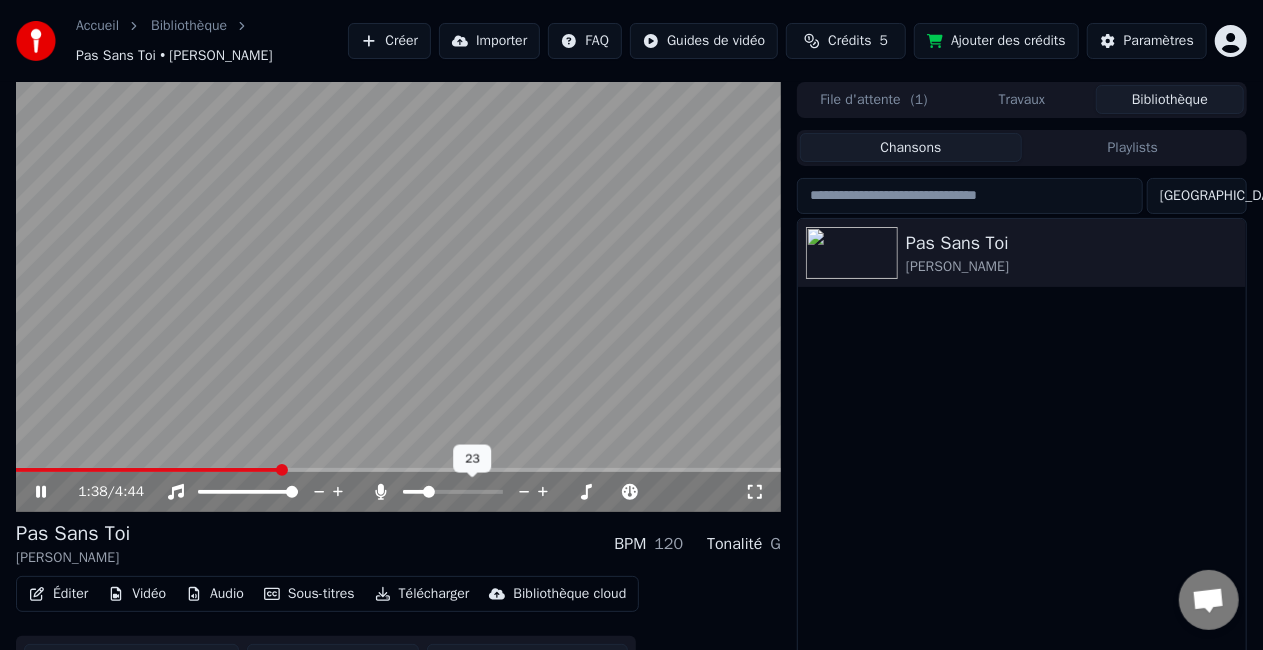 click at bounding box center (453, 492) 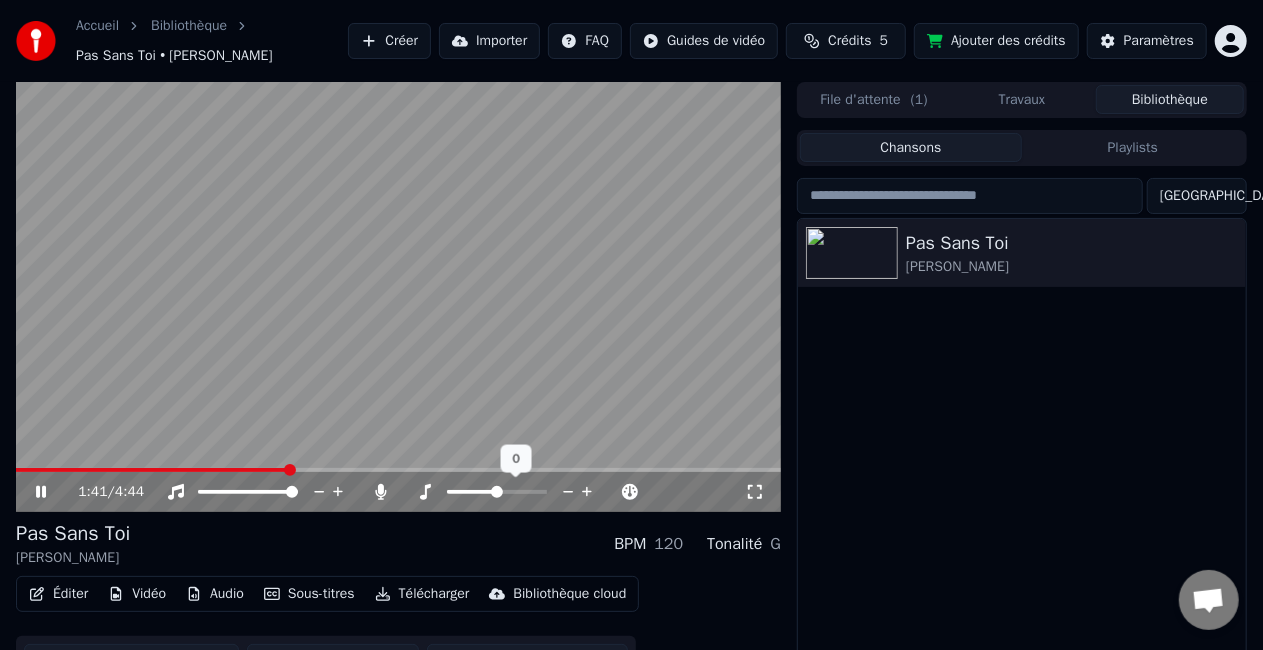 click at bounding box center [515, 492] 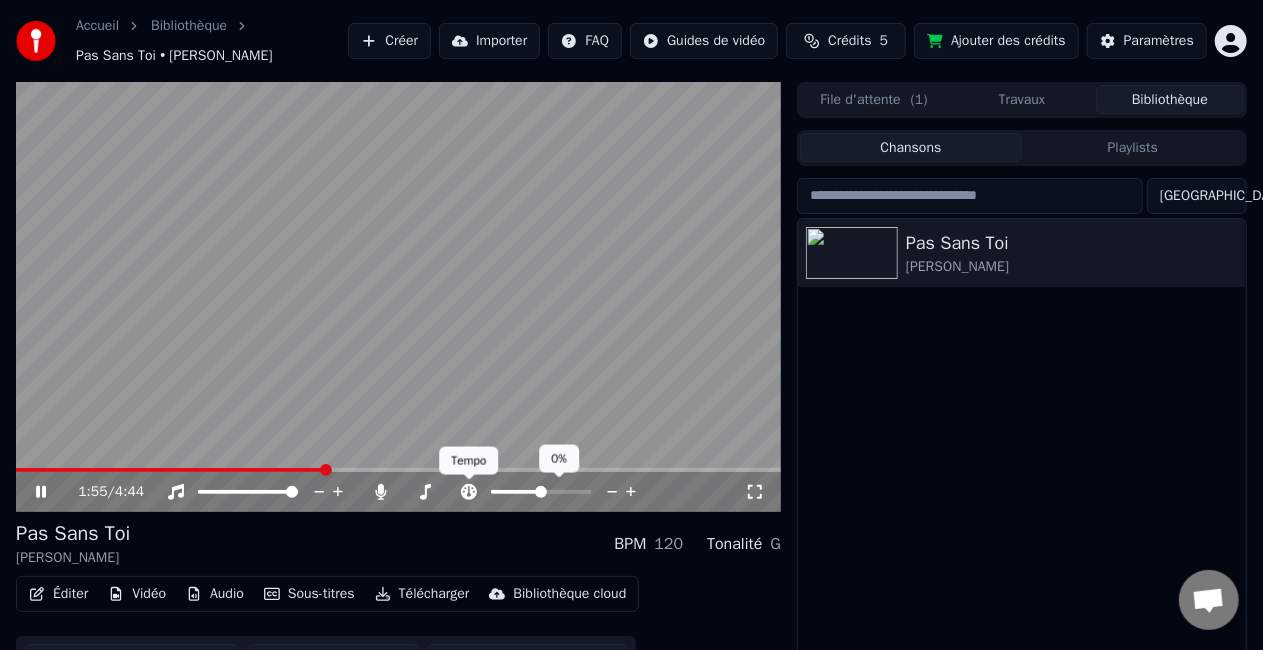 click 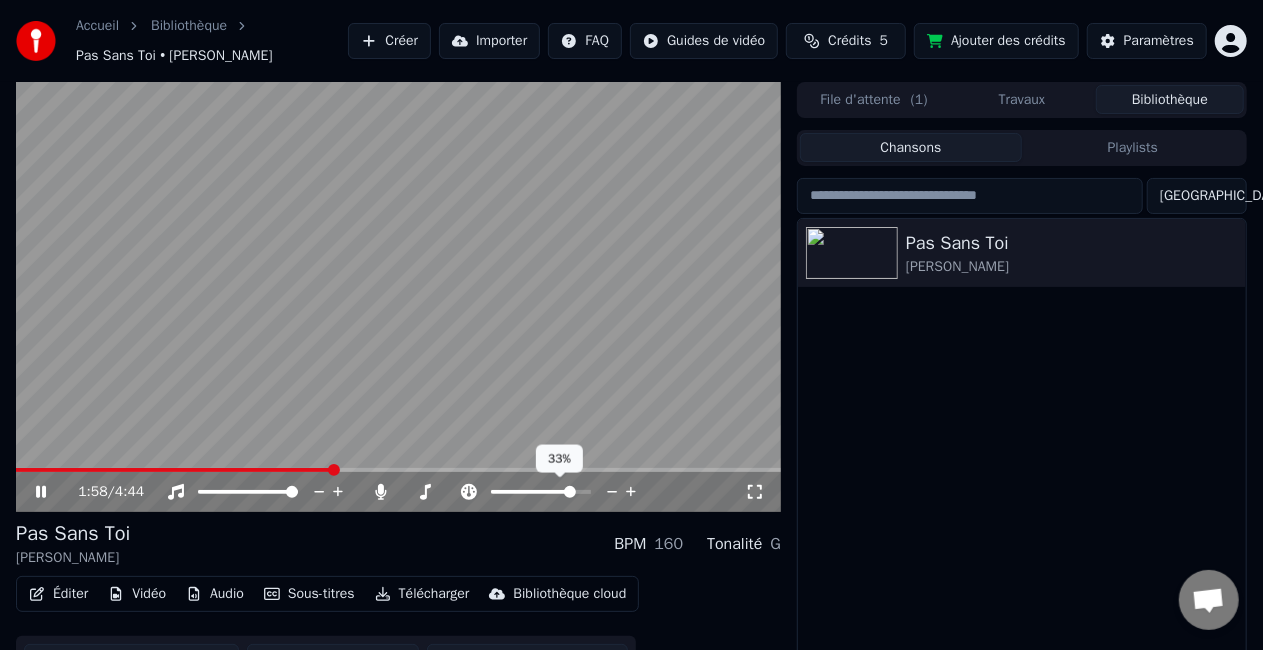 click at bounding box center (570, 492) 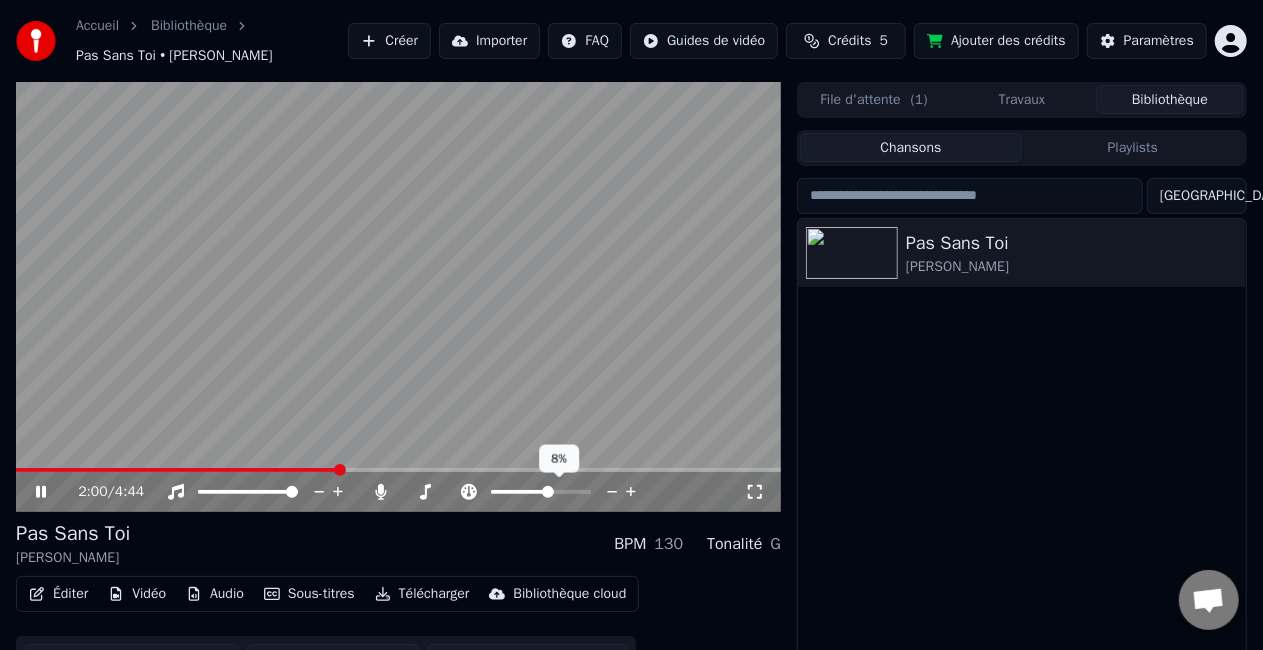 click at bounding box center [548, 492] 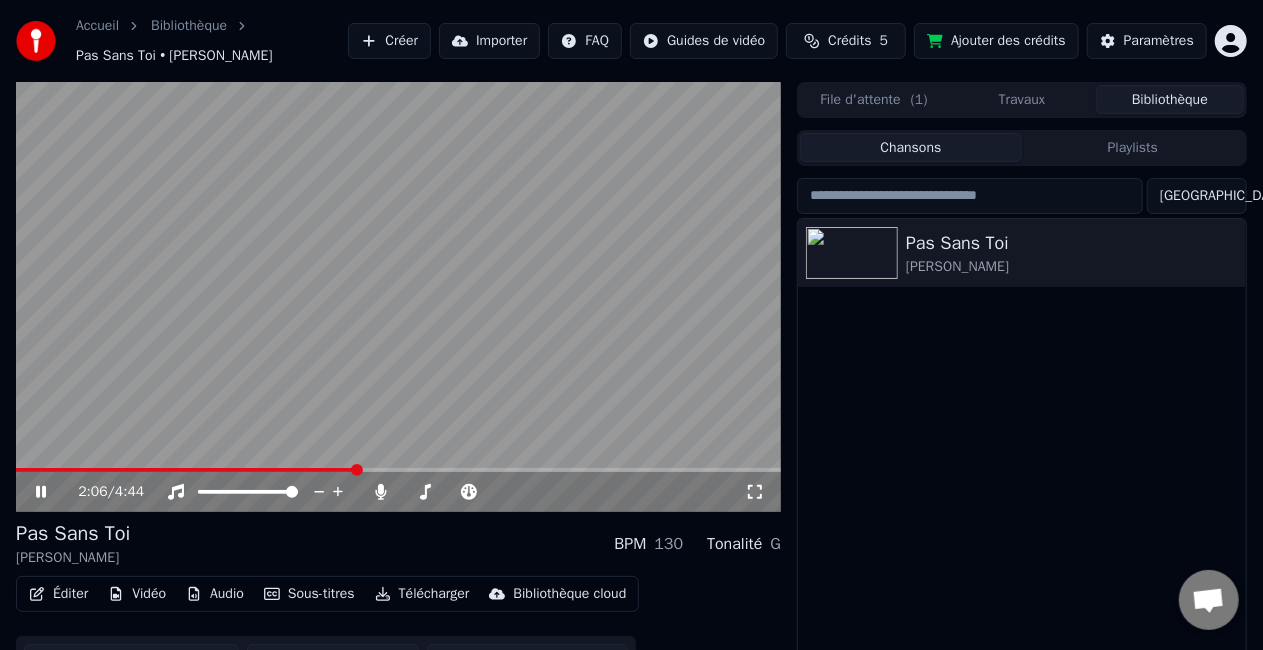 click on "2:06  /  4:44" at bounding box center [411, 492] 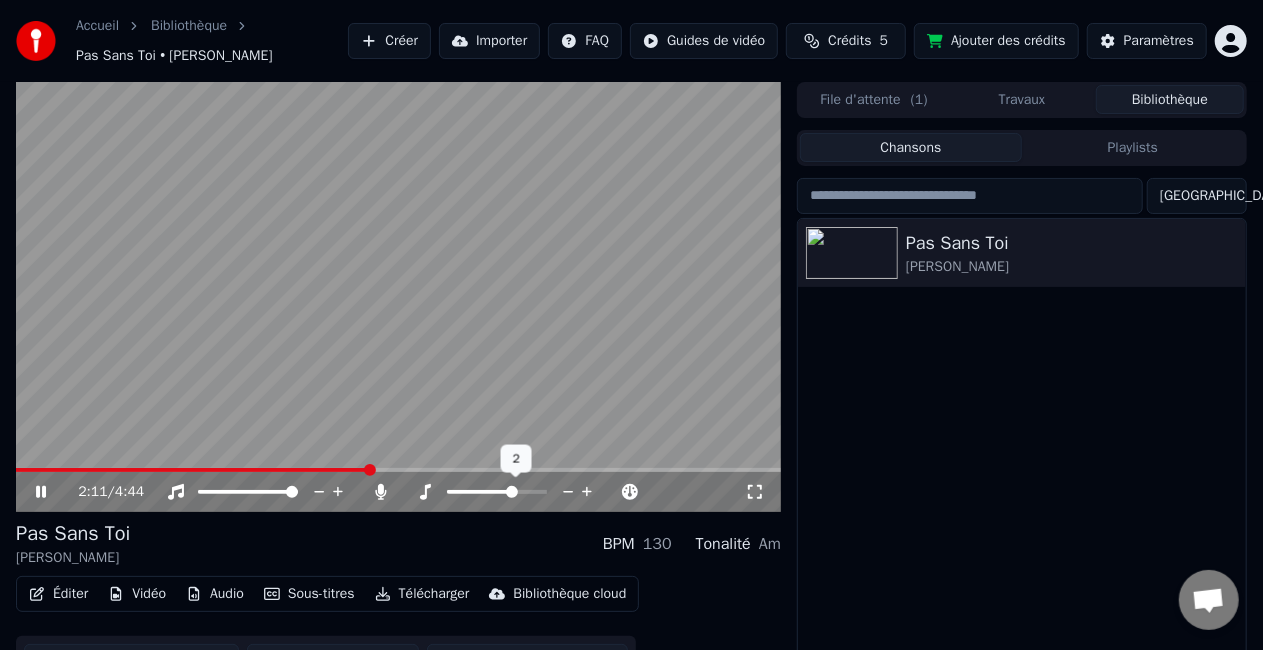 click at bounding box center [512, 492] 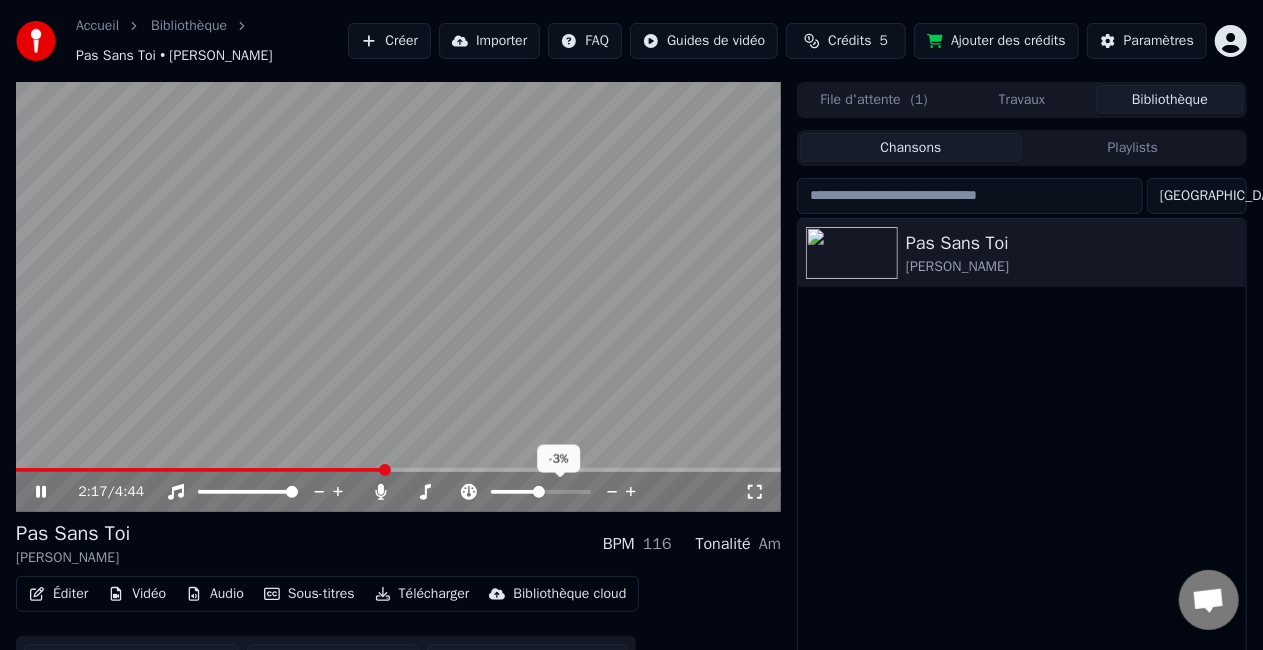 click at bounding box center (539, 492) 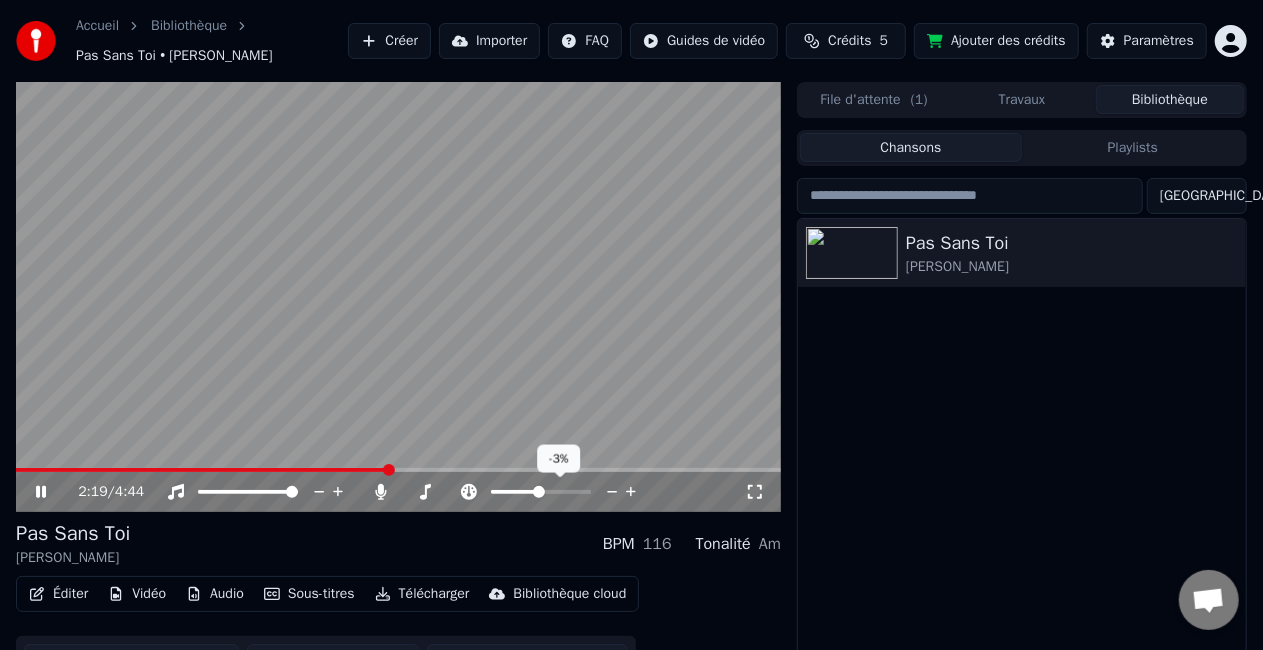 click 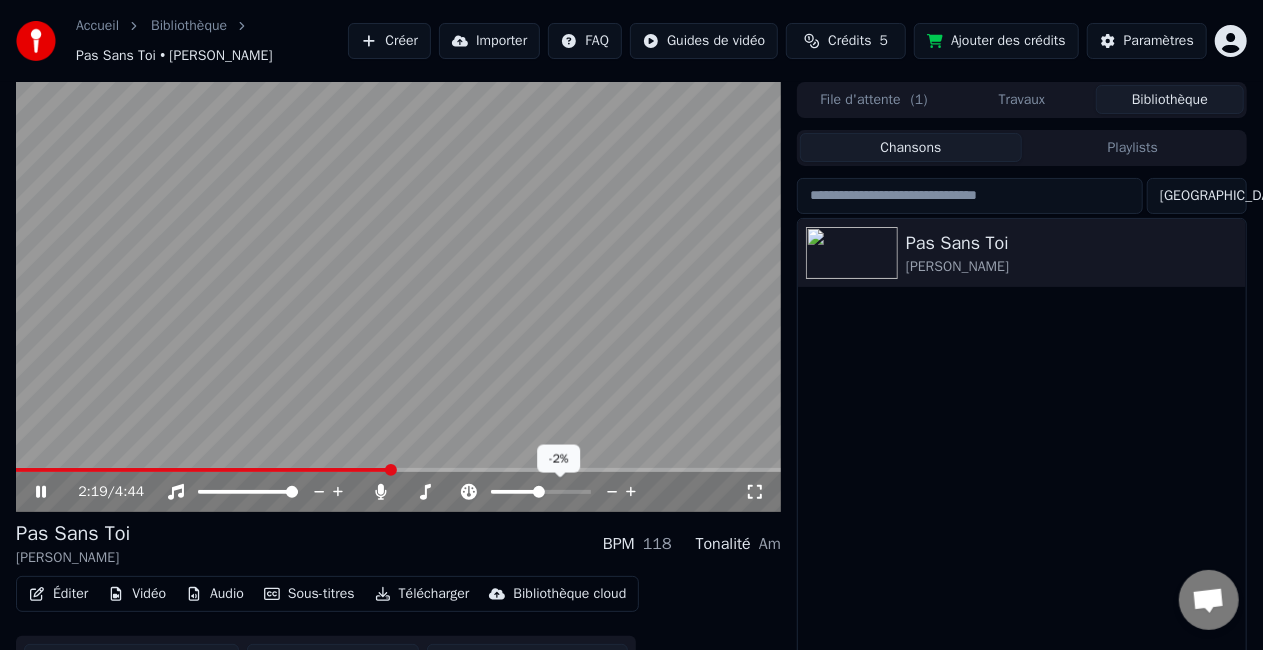 click 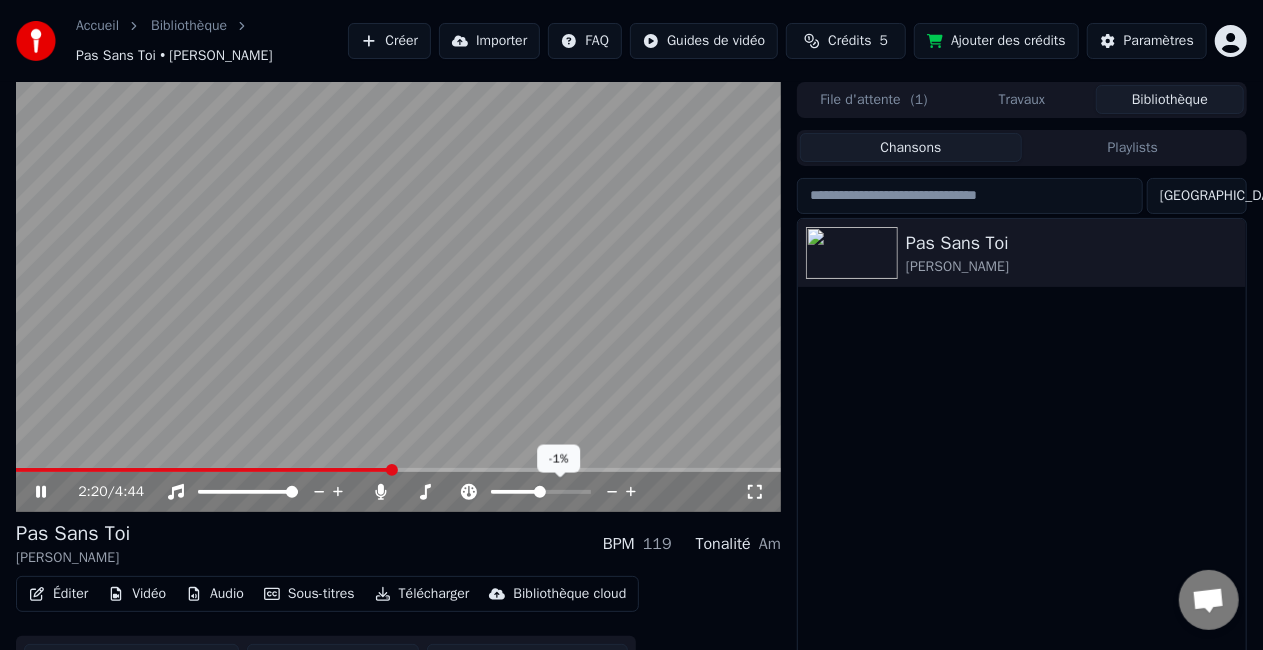 click 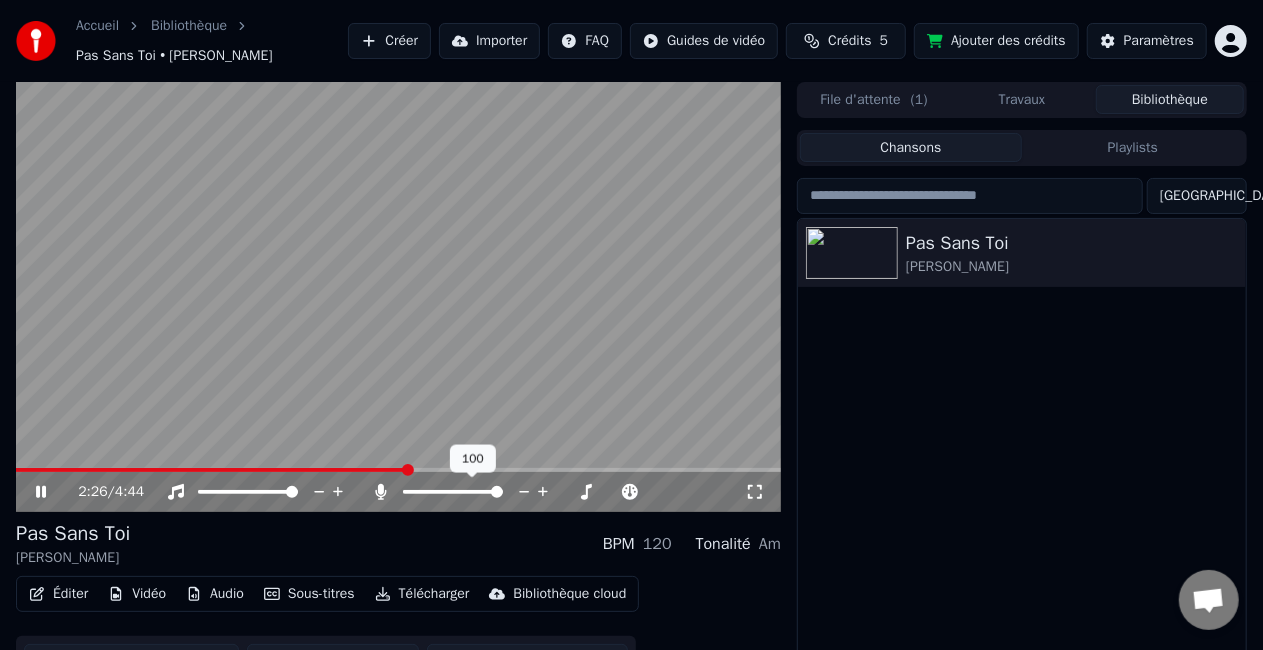 click at bounding box center [497, 492] 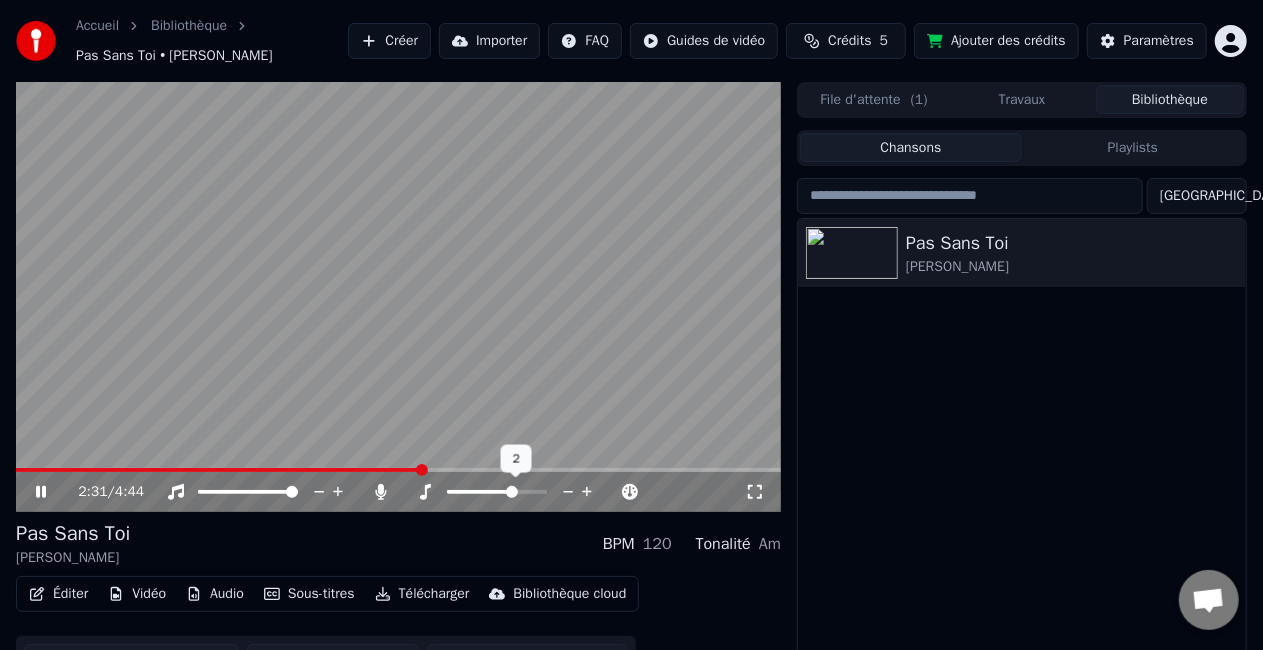 drag, startPoint x: 509, startPoint y: 485, endPoint x: 497, endPoint y: 498, distance: 17.691807 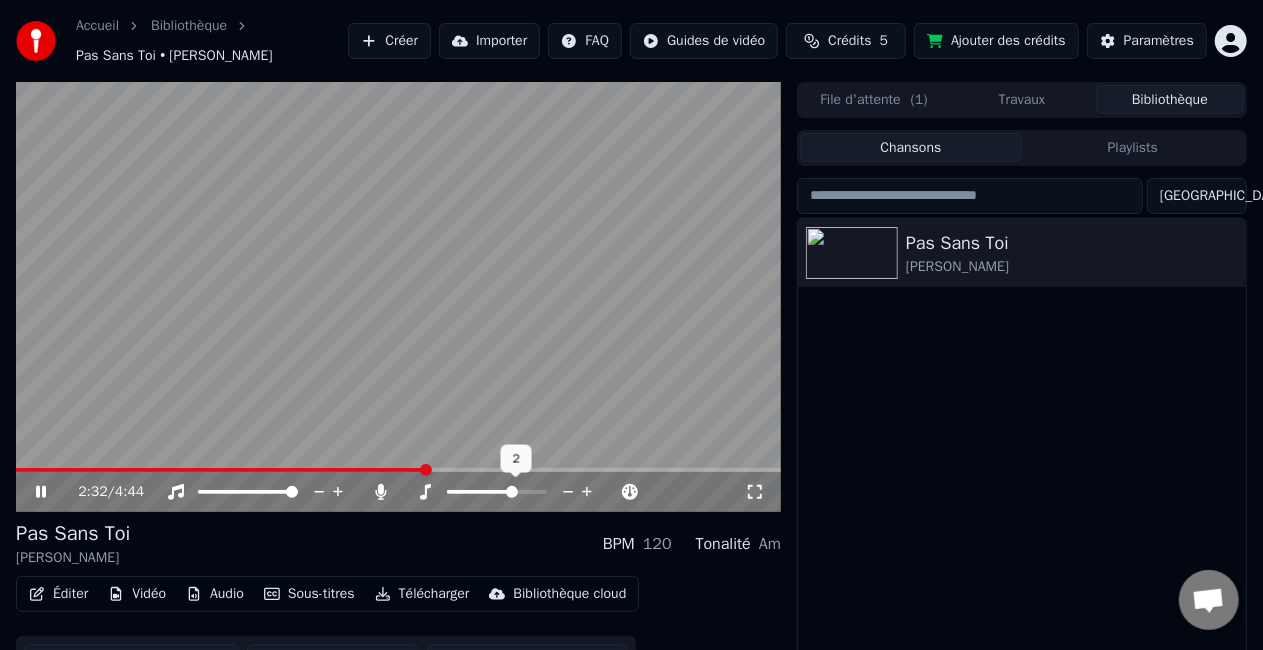 drag, startPoint x: 531, startPoint y: 496, endPoint x: 504, endPoint y: 495, distance: 27.018513 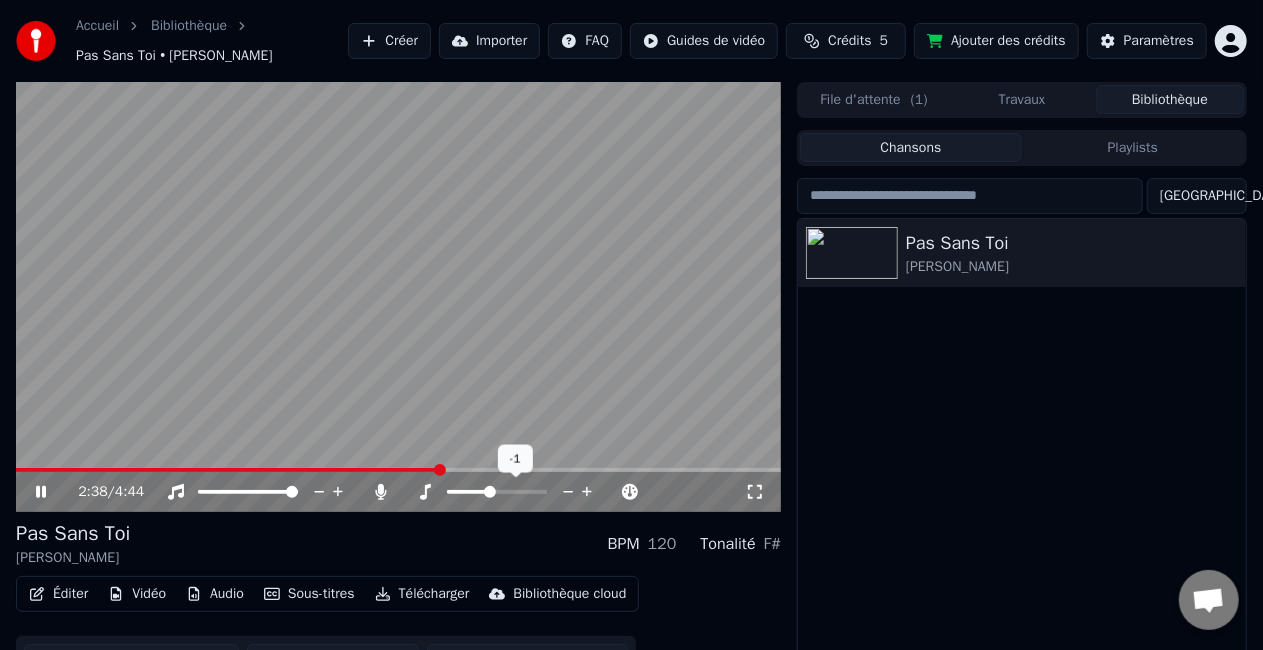 click at bounding box center (490, 492) 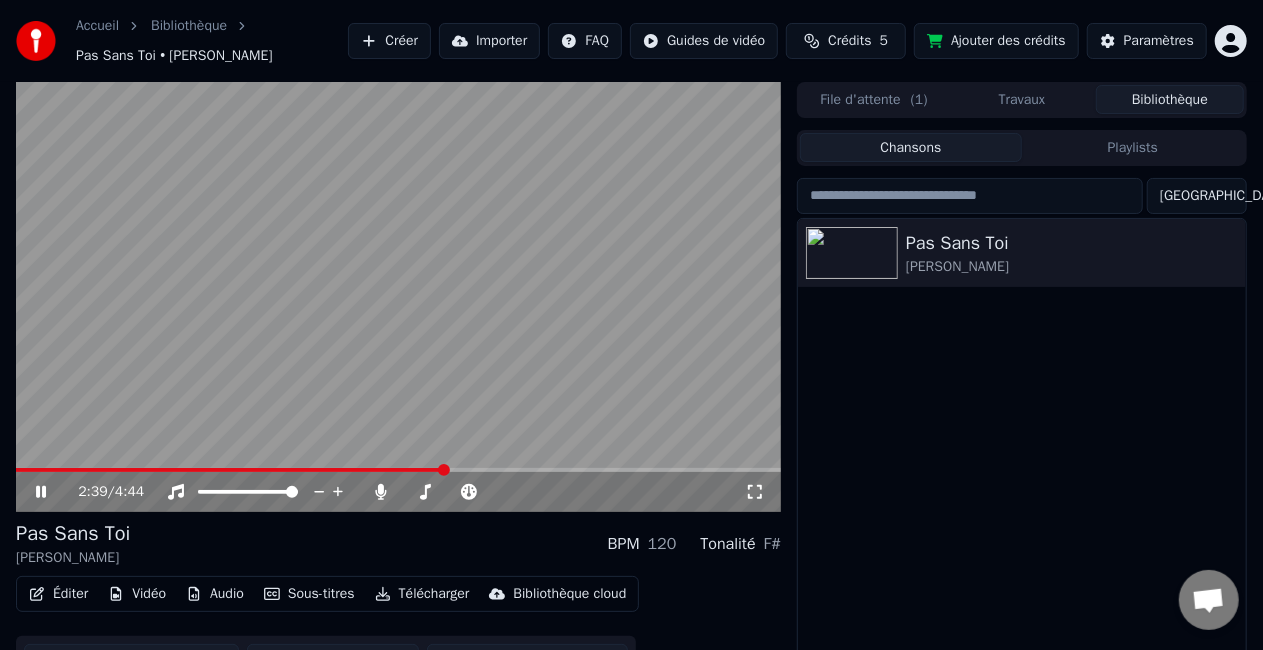 drag, startPoint x: 441, startPoint y: 461, endPoint x: 428, endPoint y: 462, distance: 13.038404 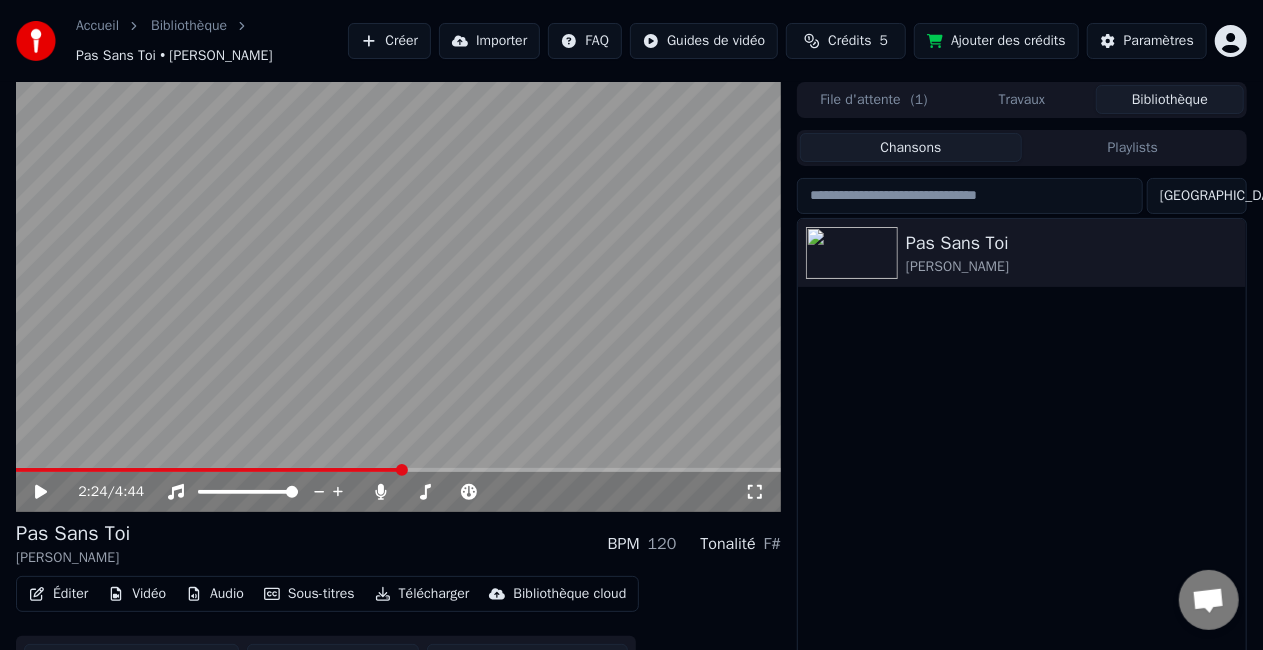 click at bounding box center [402, 470] 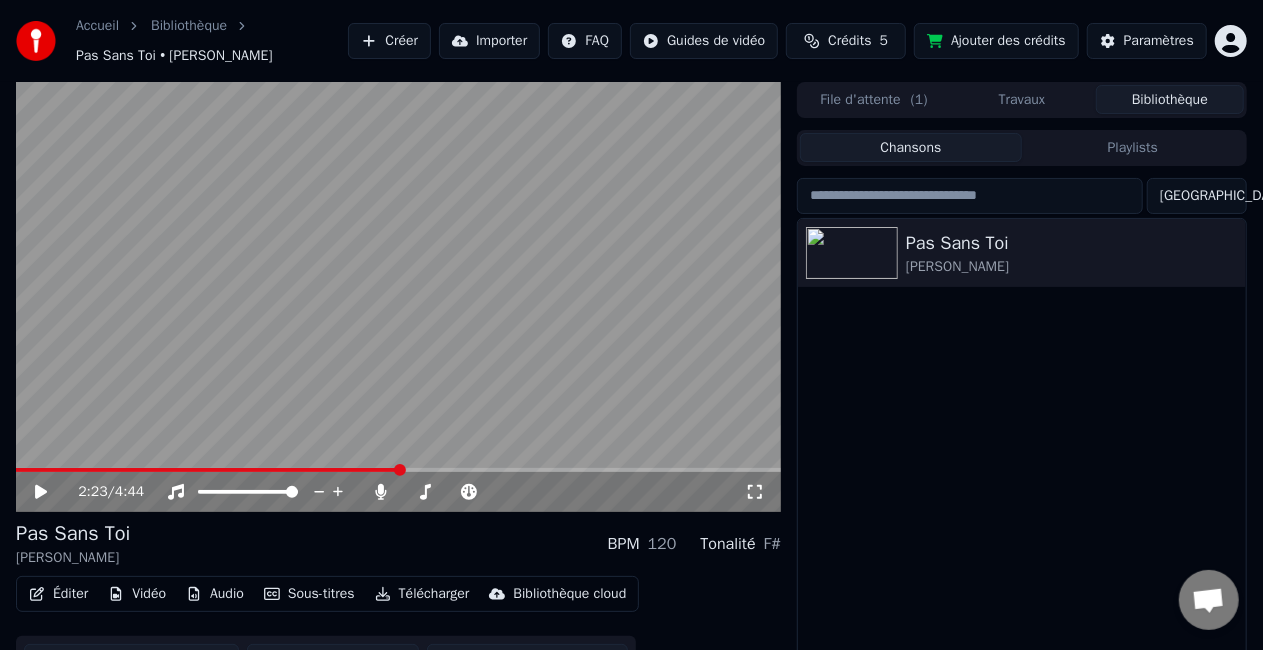 click at bounding box center (398, 297) 